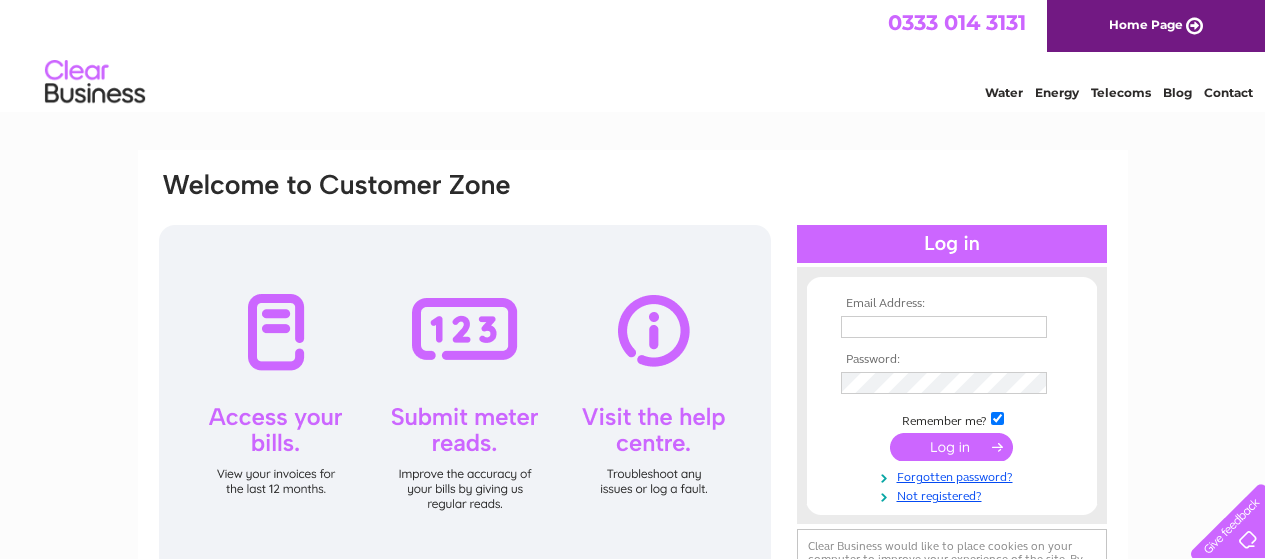 scroll, scrollTop: 0, scrollLeft: 0, axis: both 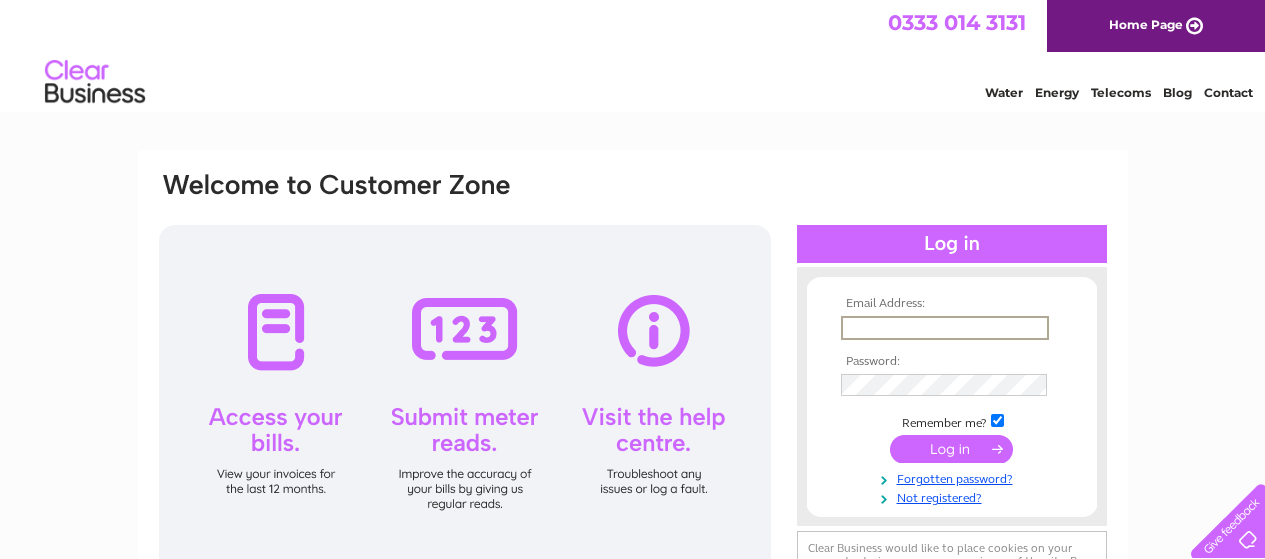 click at bounding box center (945, 328) 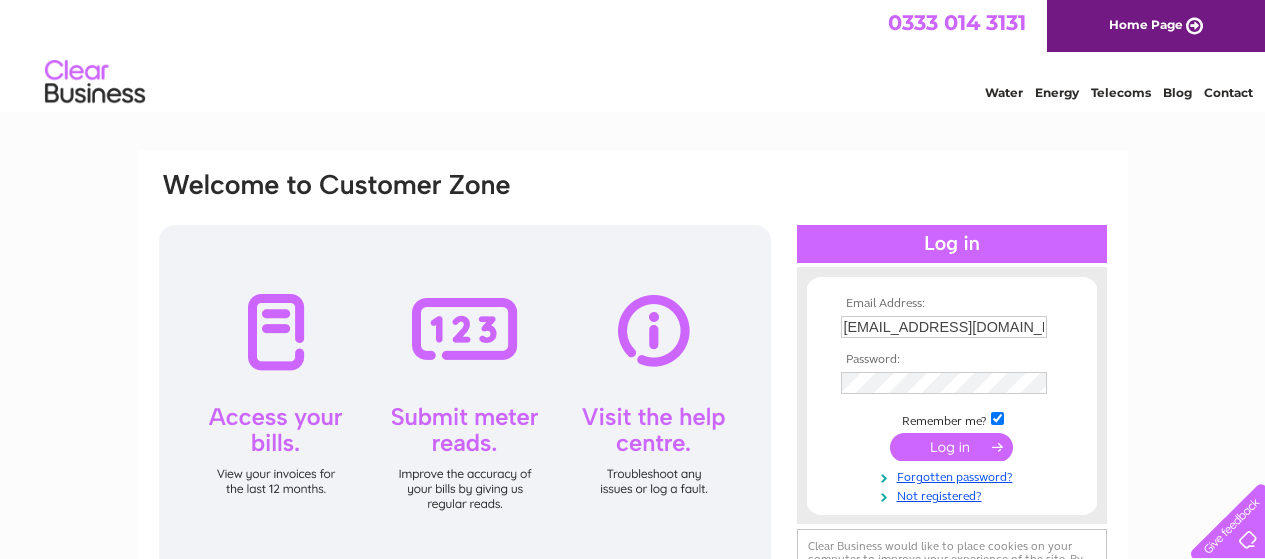 click at bounding box center [951, 447] 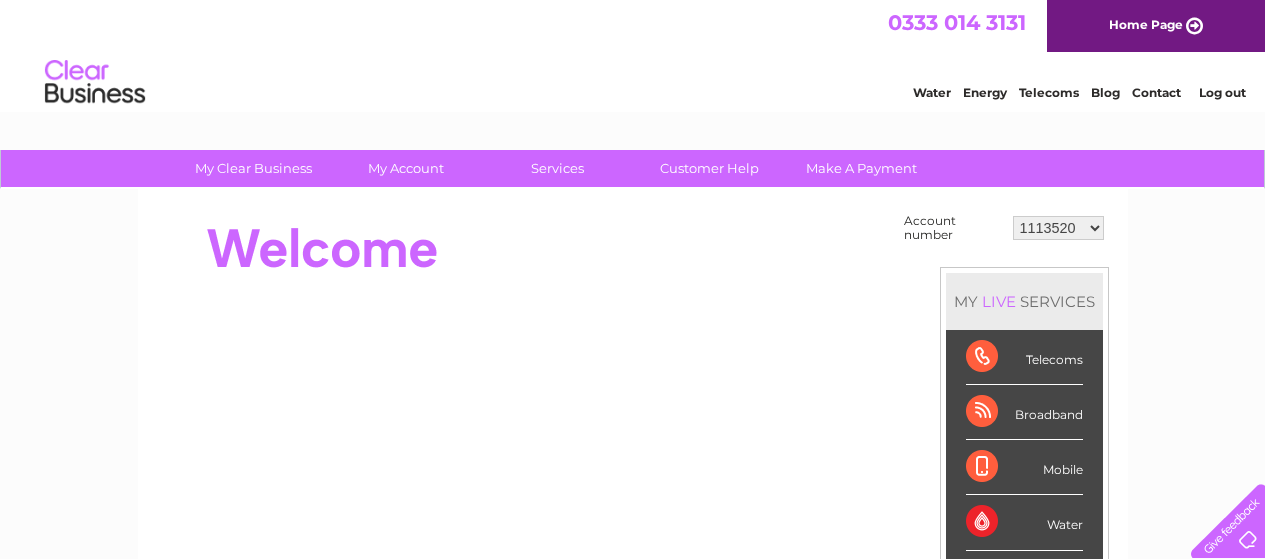 scroll, scrollTop: 0, scrollLeft: 0, axis: both 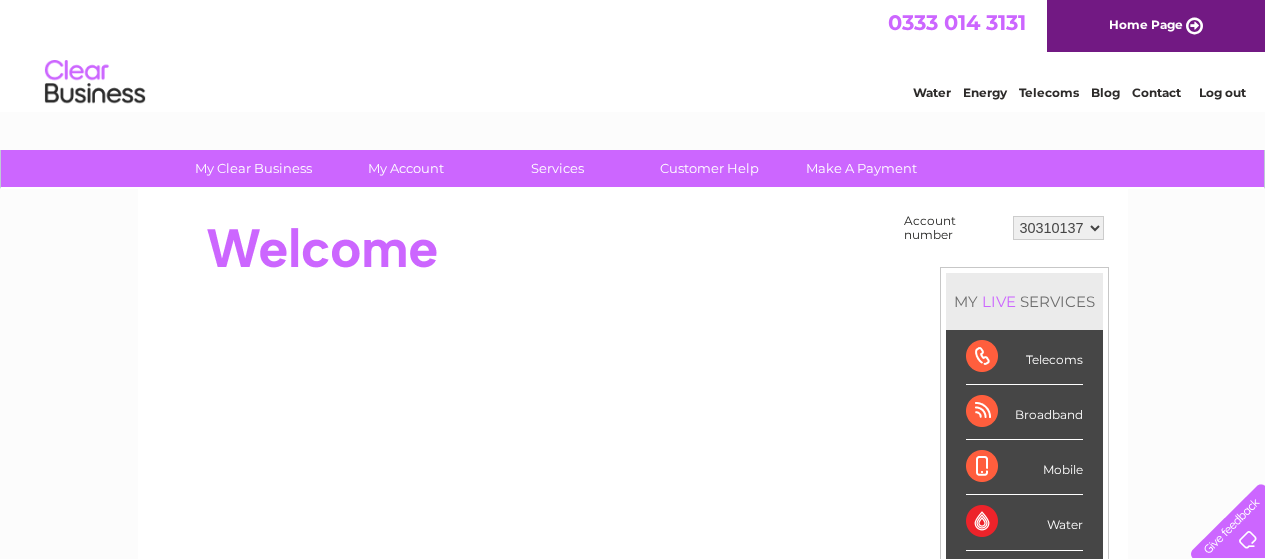 click on "1113520
30310137" at bounding box center (1058, 228) 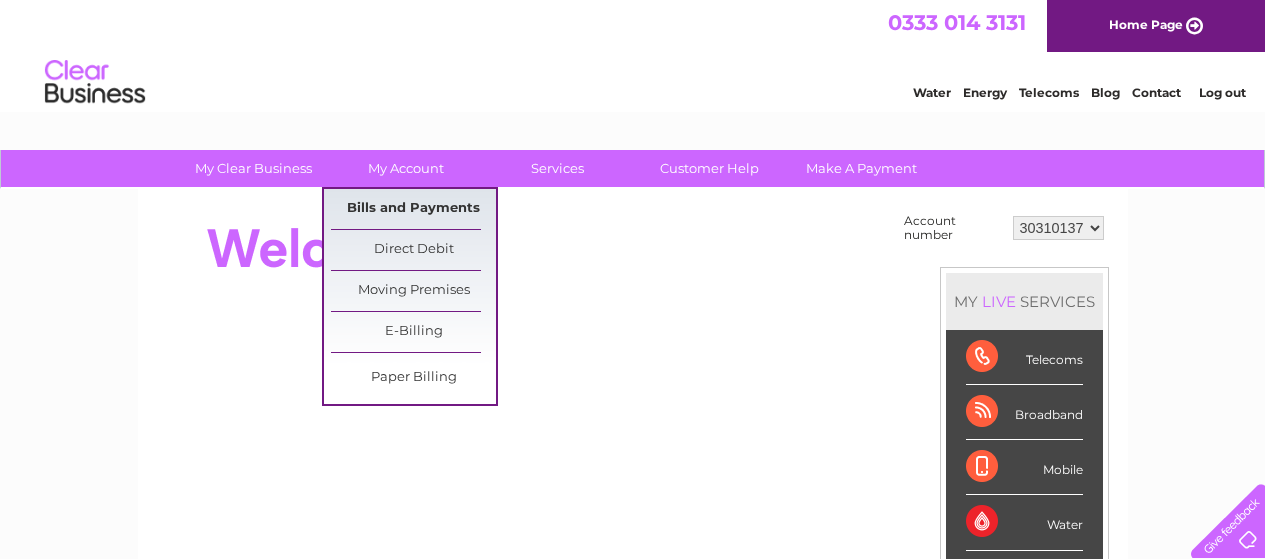 click on "Bills and Payments" at bounding box center [413, 209] 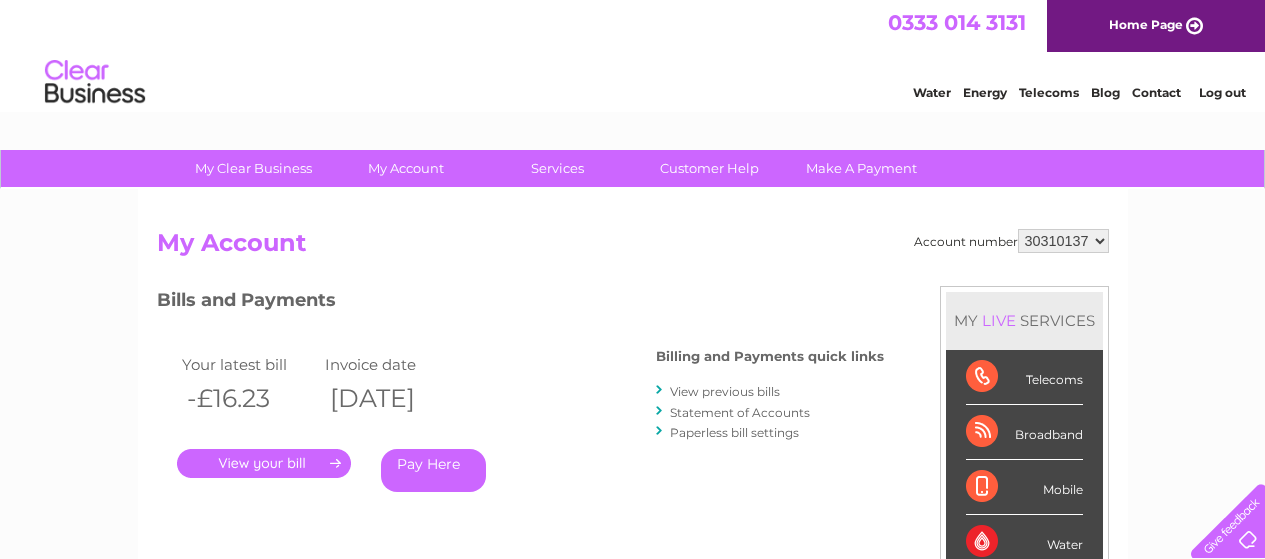 scroll, scrollTop: 0, scrollLeft: 0, axis: both 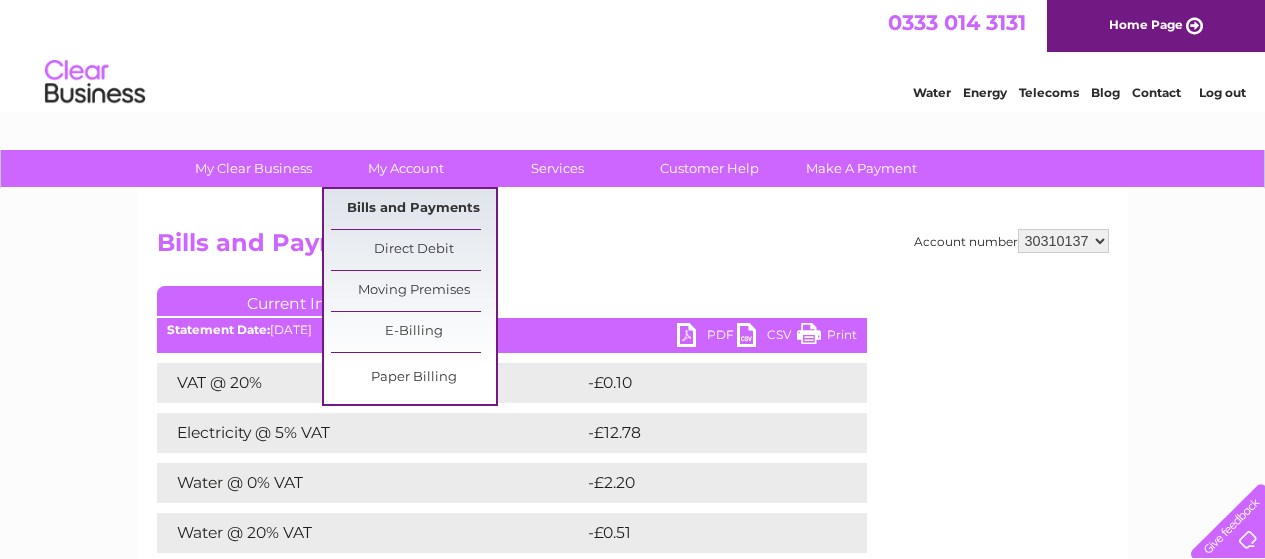 click on "Bills and Payments" at bounding box center (413, 209) 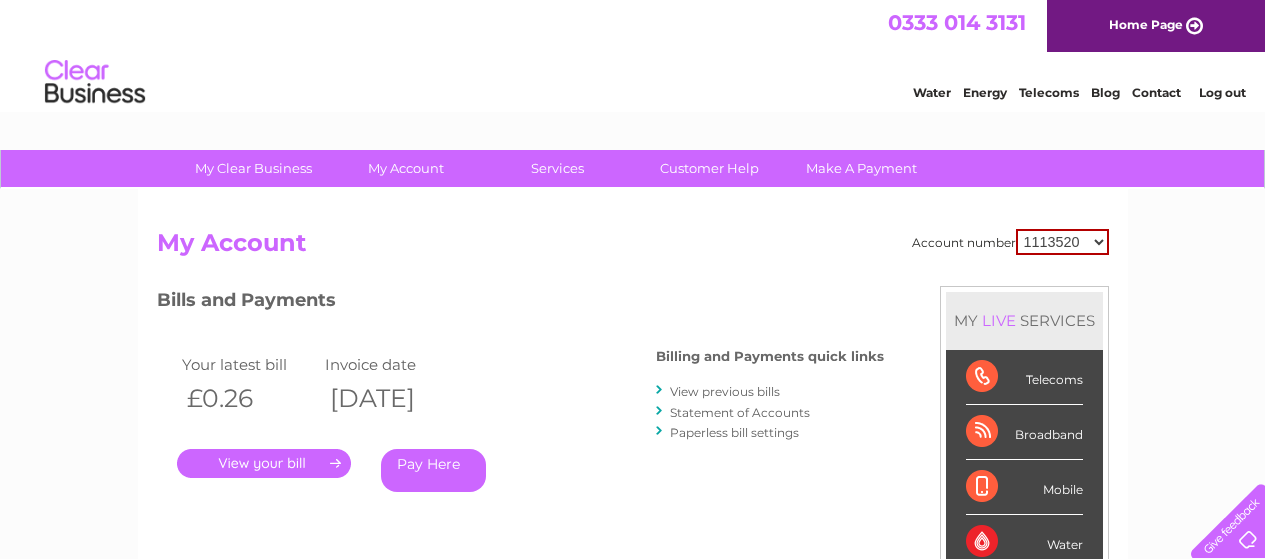 scroll, scrollTop: 0, scrollLeft: 0, axis: both 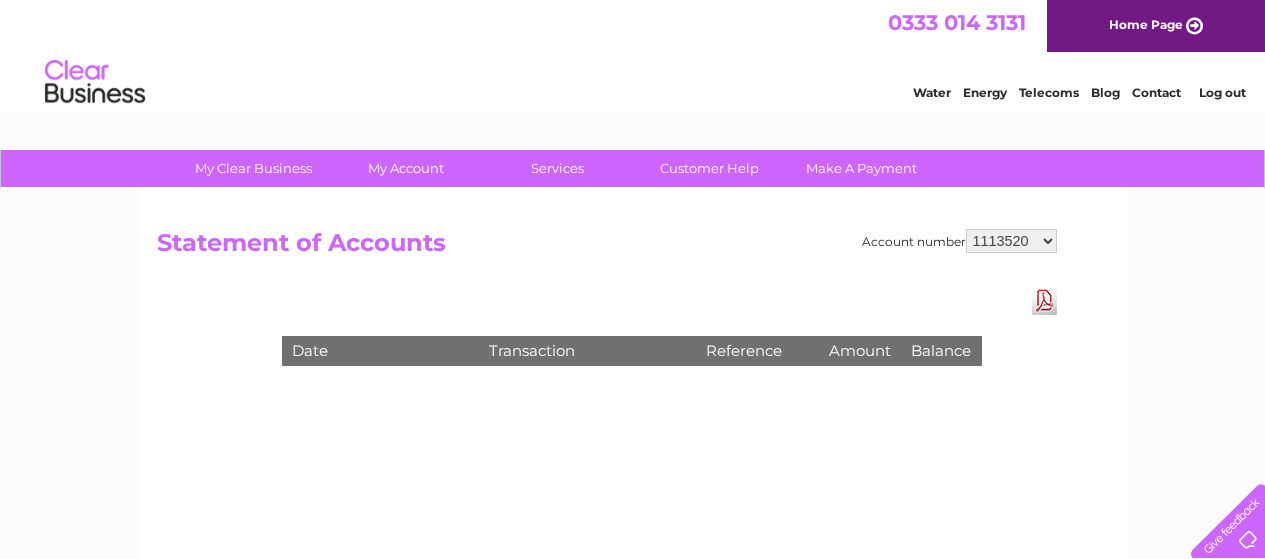click on "1113520
30310137" at bounding box center [1011, 241] 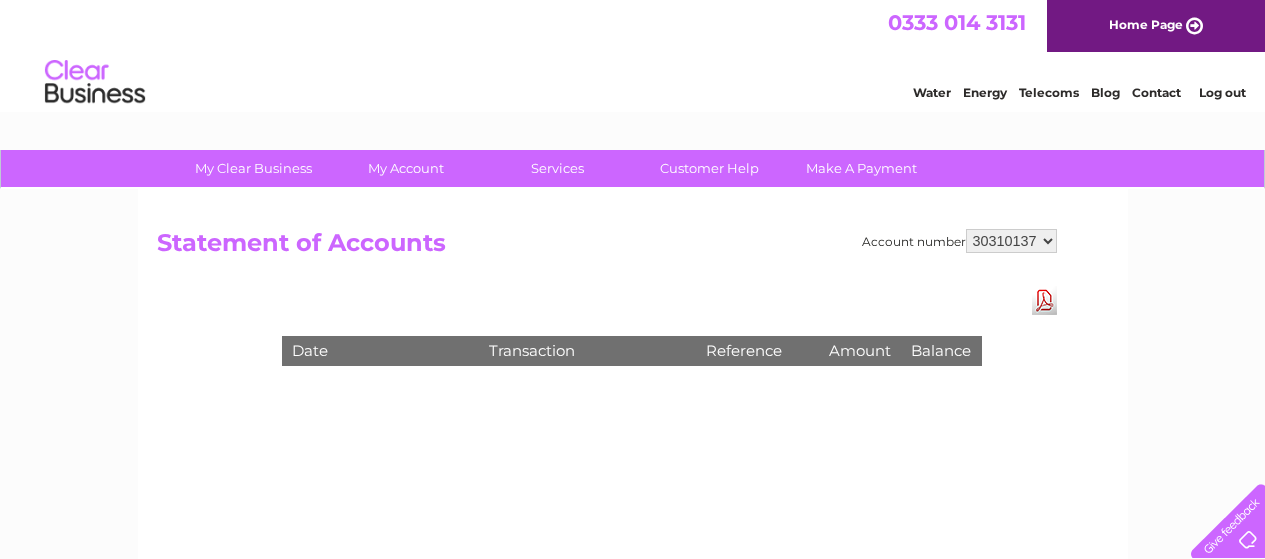 click on "1113520
30310137" at bounding box center (1011, 241) 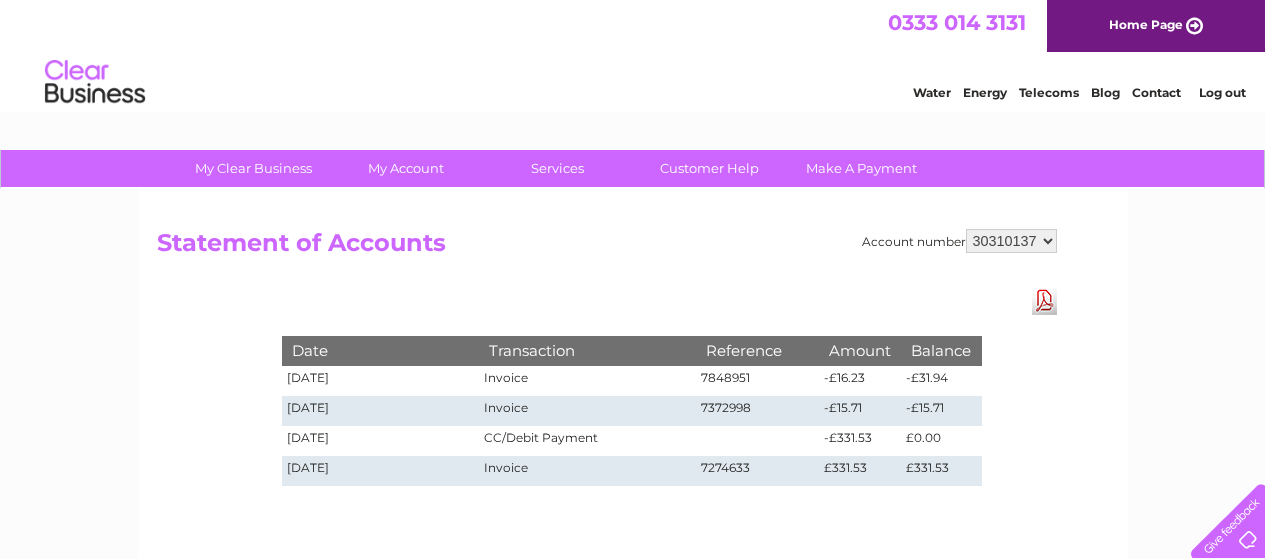 scroll, scrollTop: 0, scrollLeft: 0, axis: both 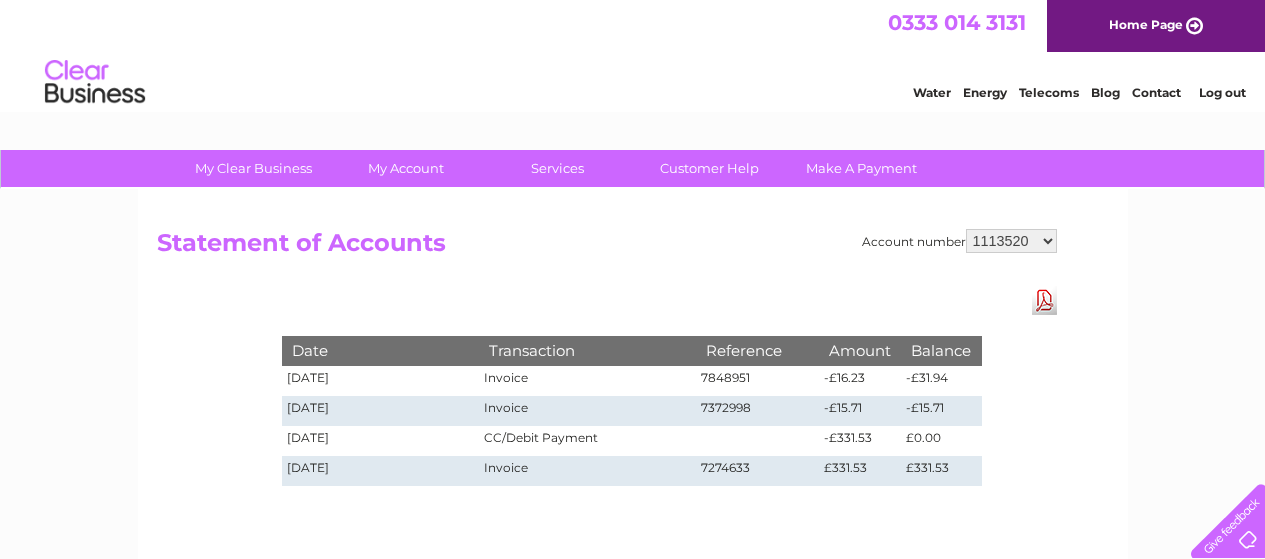 click on "1113520
30310137" at bounding box center (1011, 241) 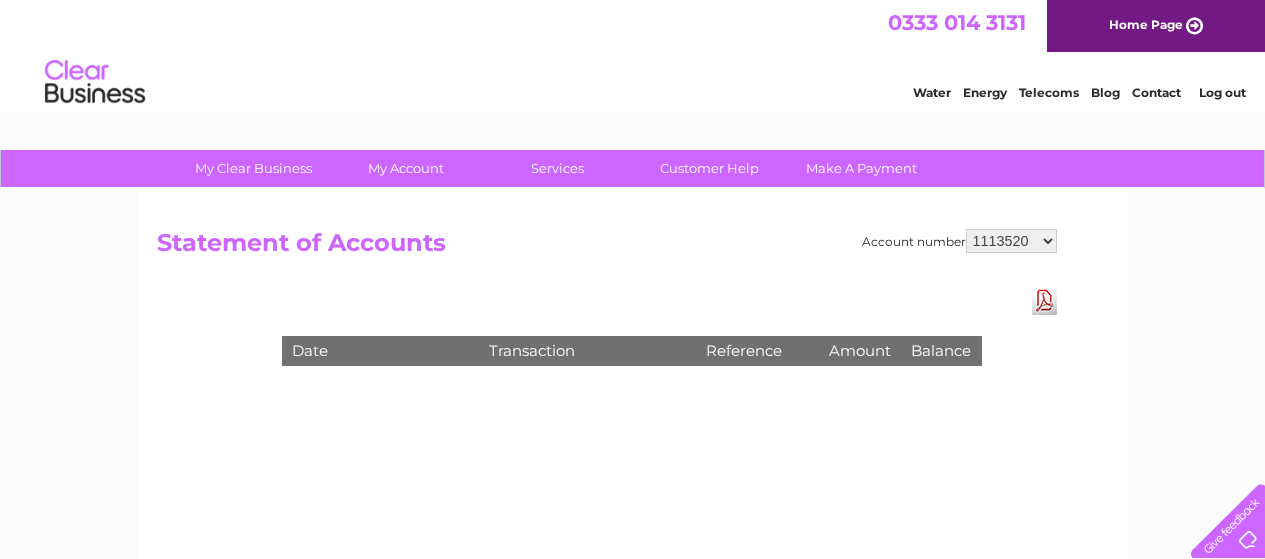 scroll, scrollTop: 0, scrollLeft: 0, axis: both 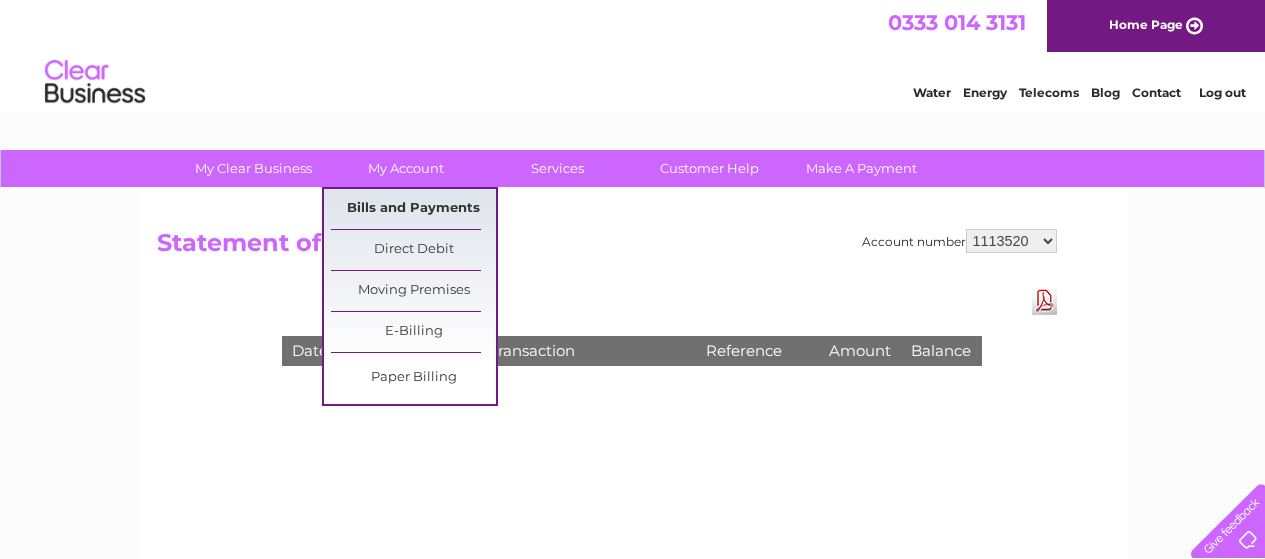 click on "Bills and Payments" at bounding box center [413, 209] 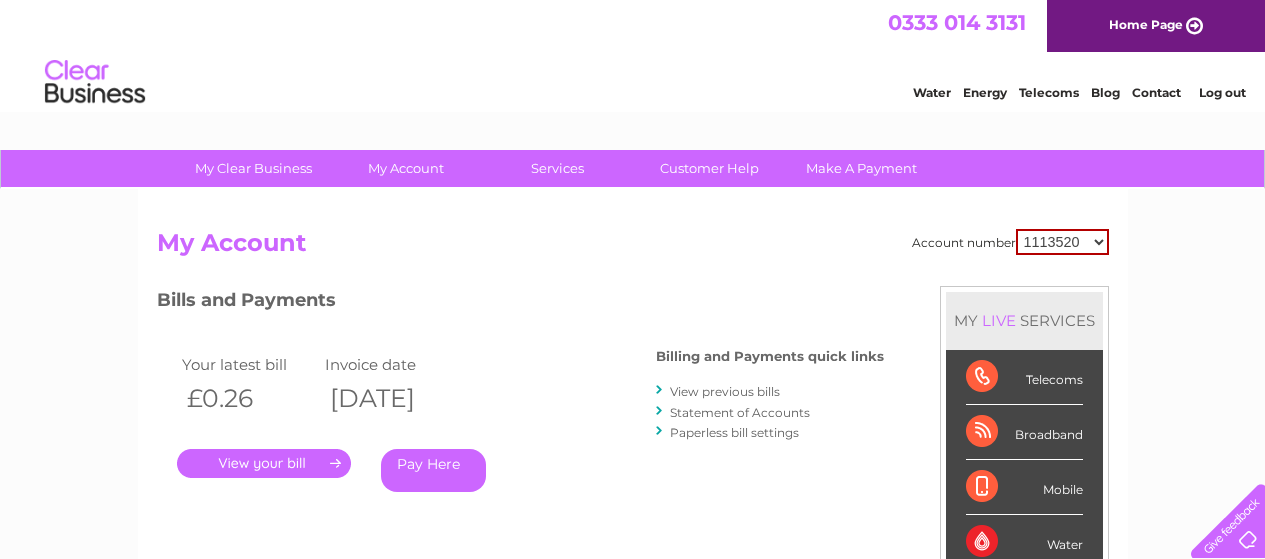 scroll, scrollTop: 0, scrollLeft: 0, axis: both 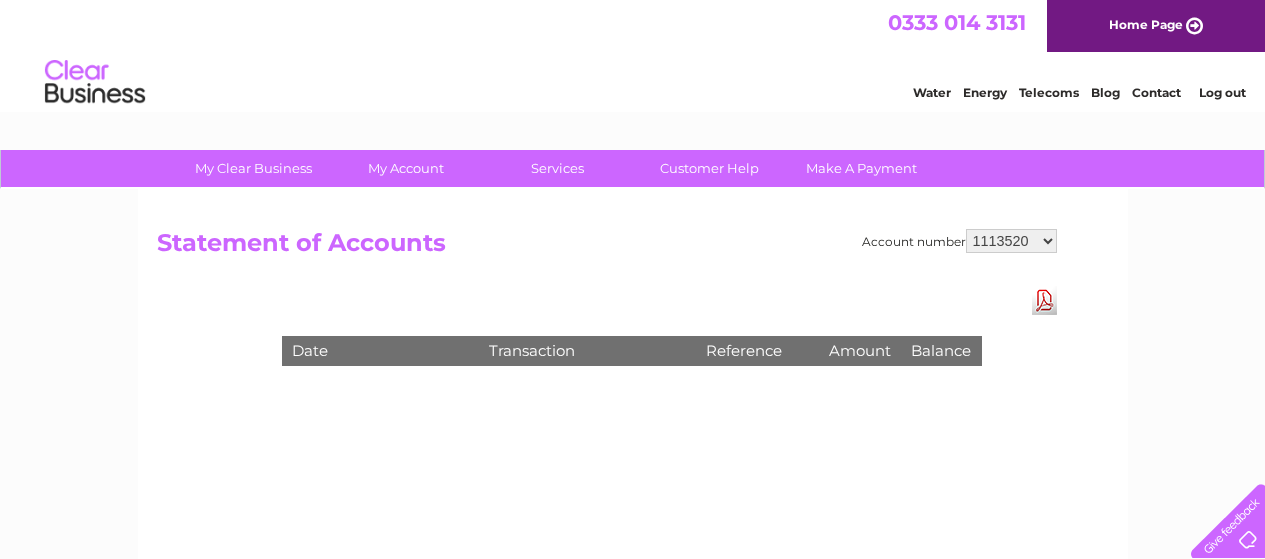 click on "Log out" at bounding box center (1222, 92) 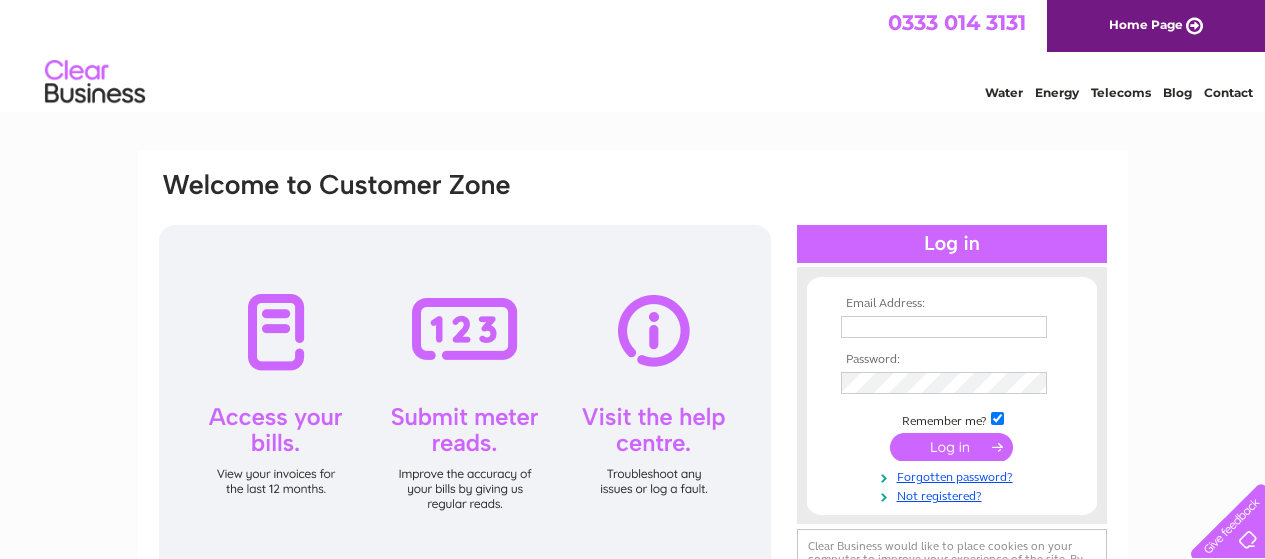 scroll, scrollTop: 0, scrollLeft: 0, axis: both 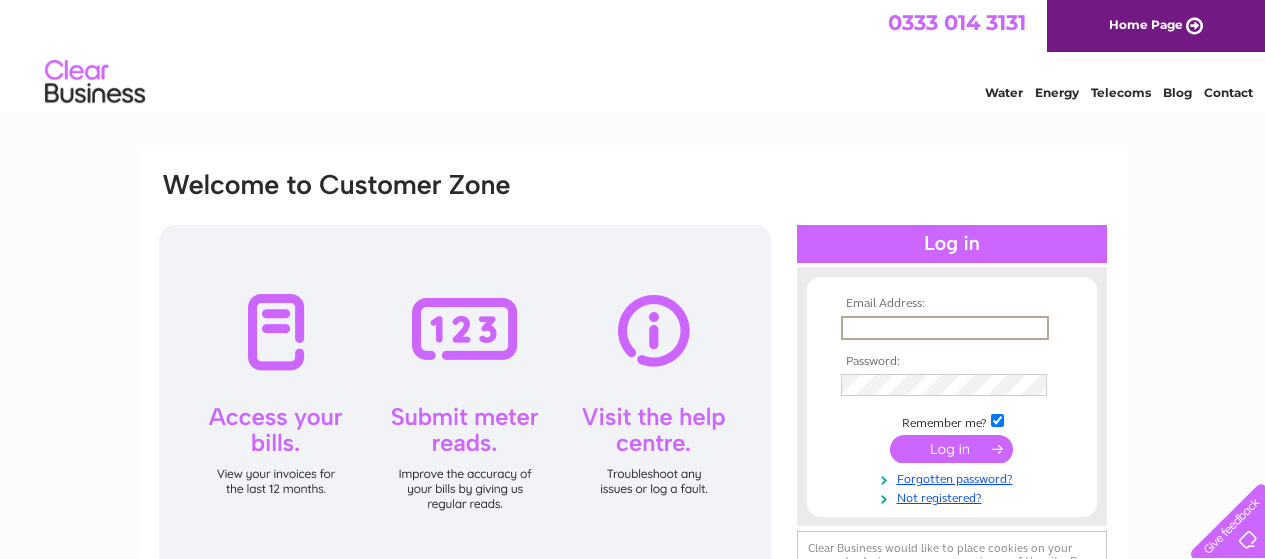 click at bounding box center [945, 328] 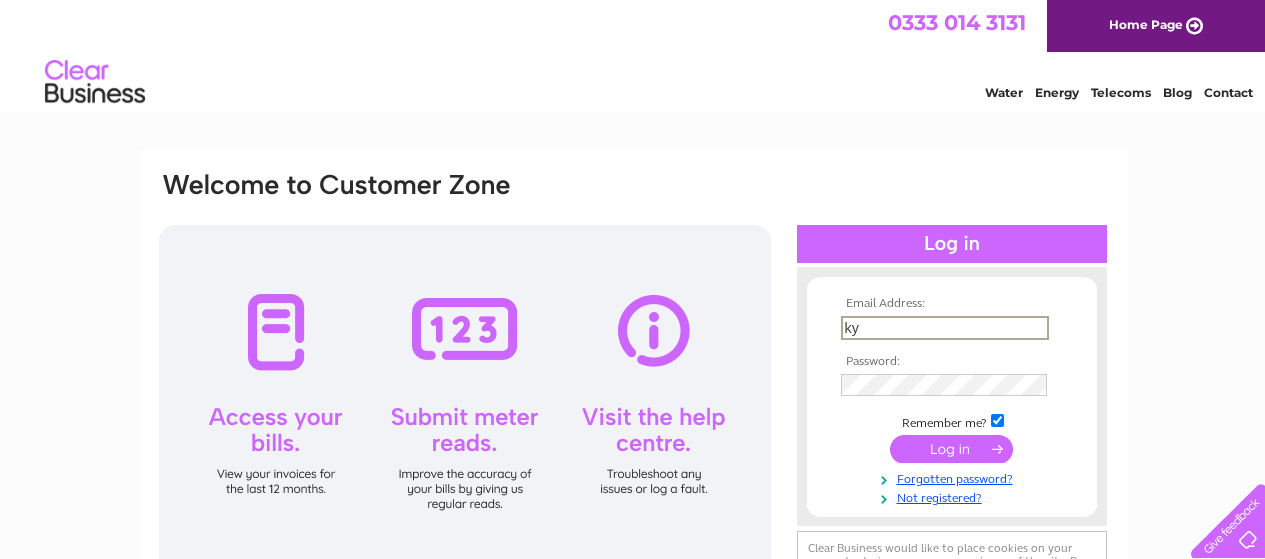 type on "kyle-watson1@hotmail.co.uk" 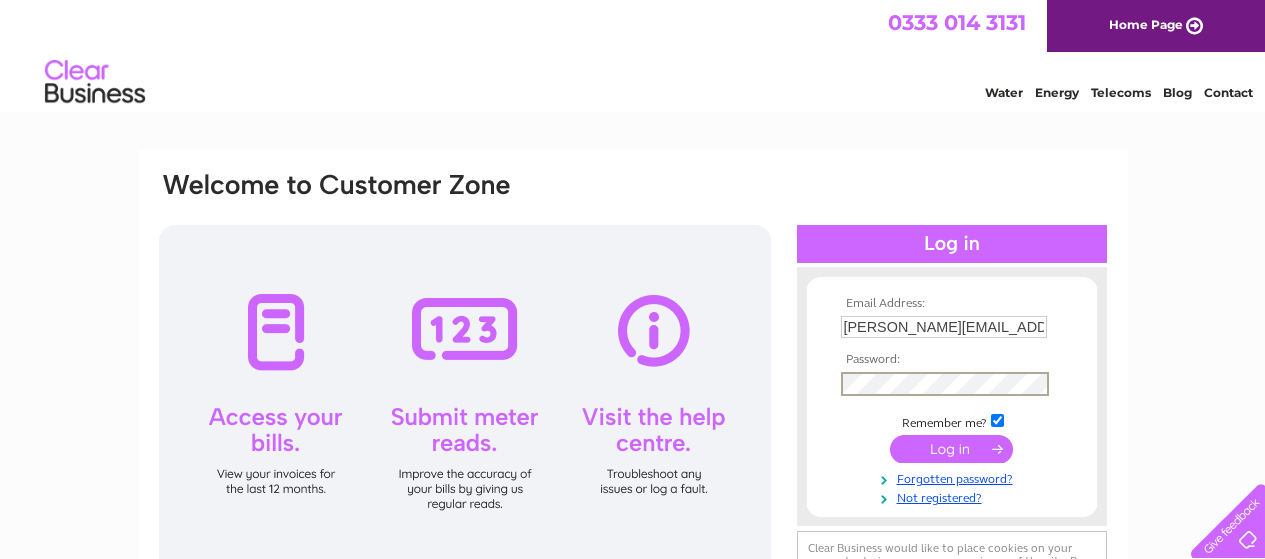 click at bounding box center [951, 449] 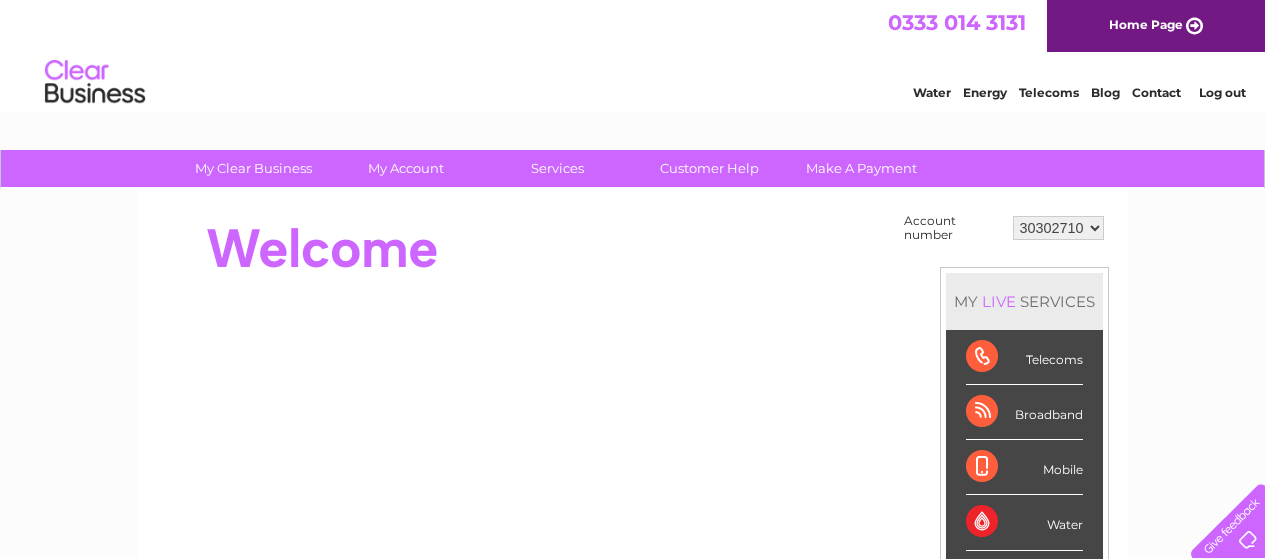 scroll, scrollTop: 0, scrollLeft: 0, axis: both 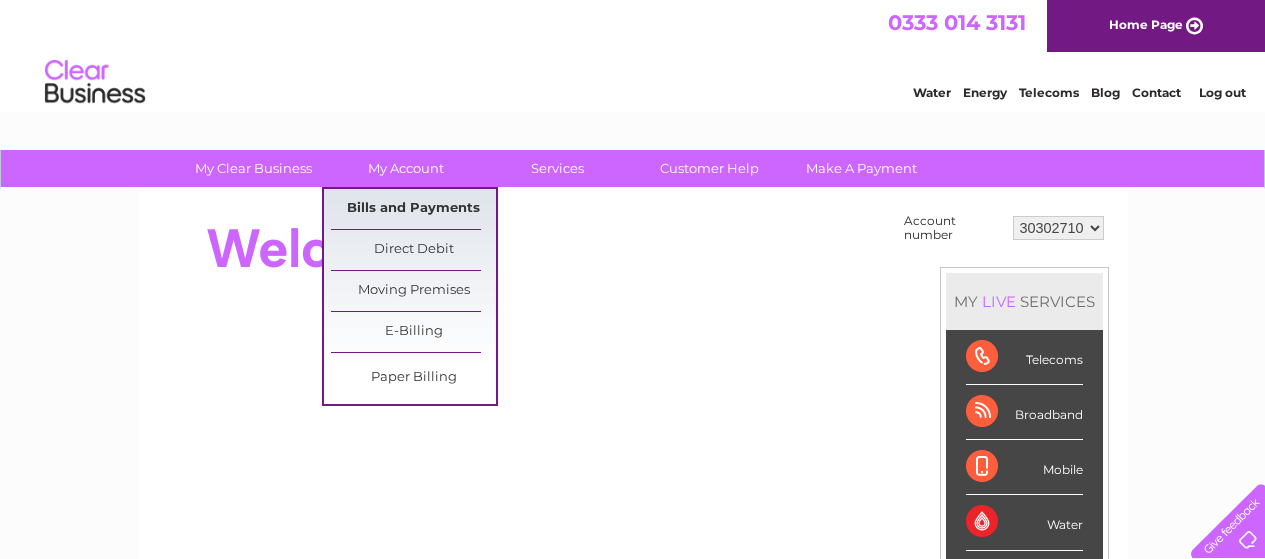 click on "Bills and Payments" at bounding box center [413, 209] 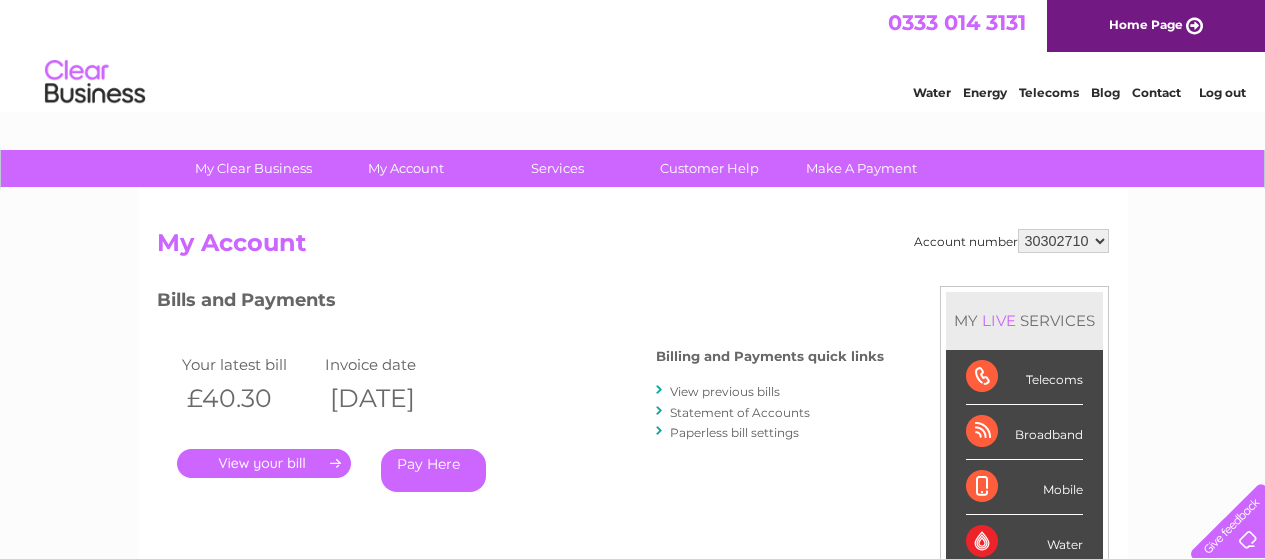 scroll, scrollTop: 0, scrollLeft: 0, axis: both 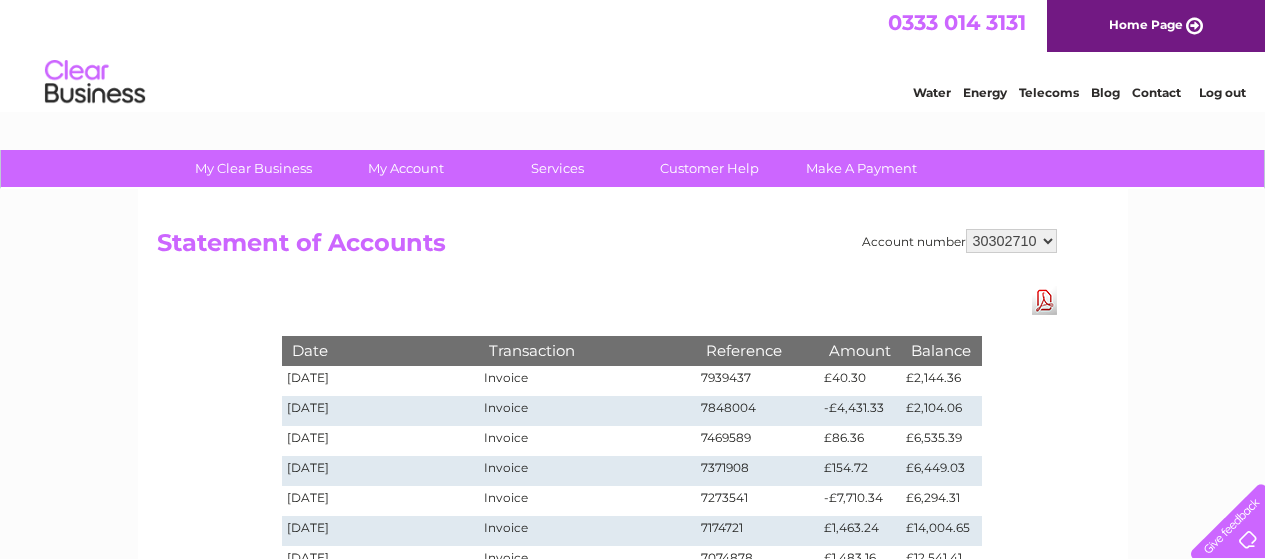 click on "7848004" at bounding box center (758, 411) 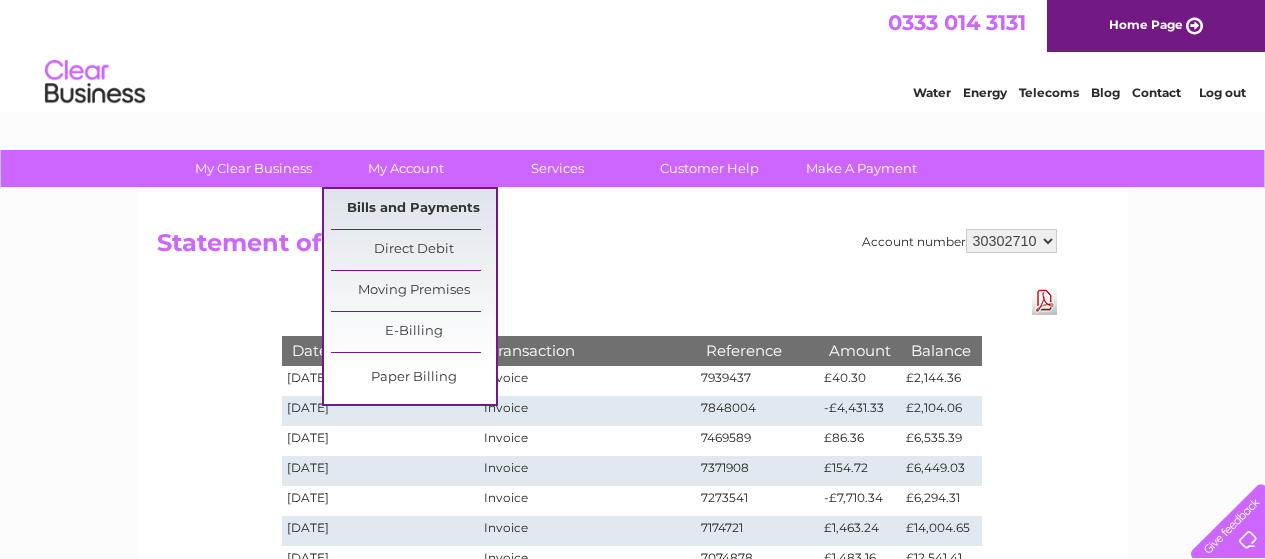 click on "Bills and Payments" at bounding box center (413, 209) 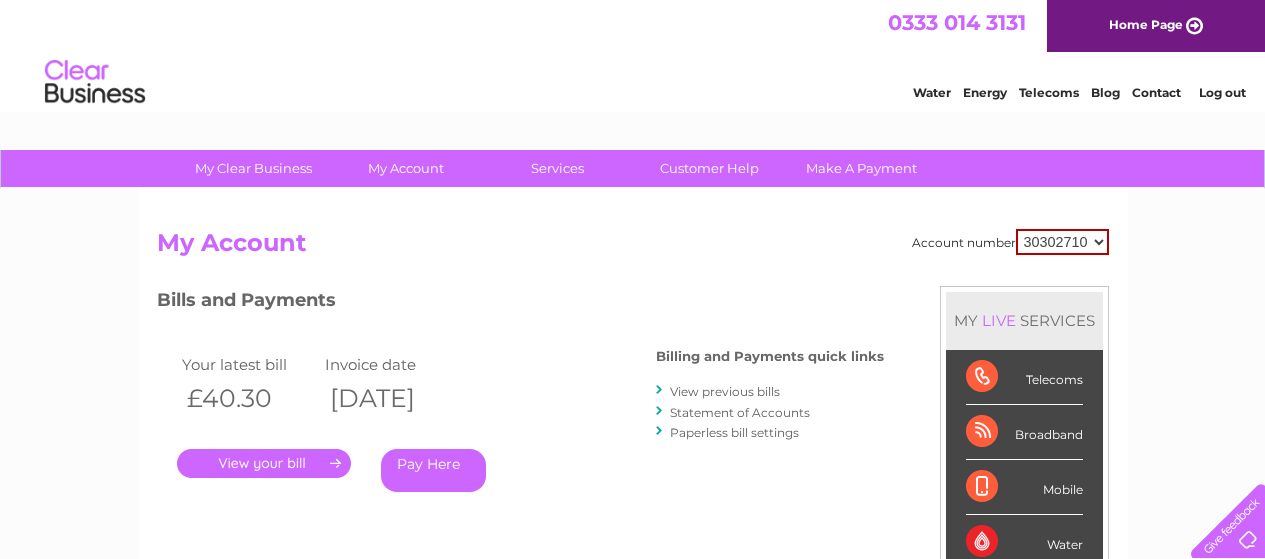 scroll, scrollTop: 0, scrollLeft: 0, axis: both 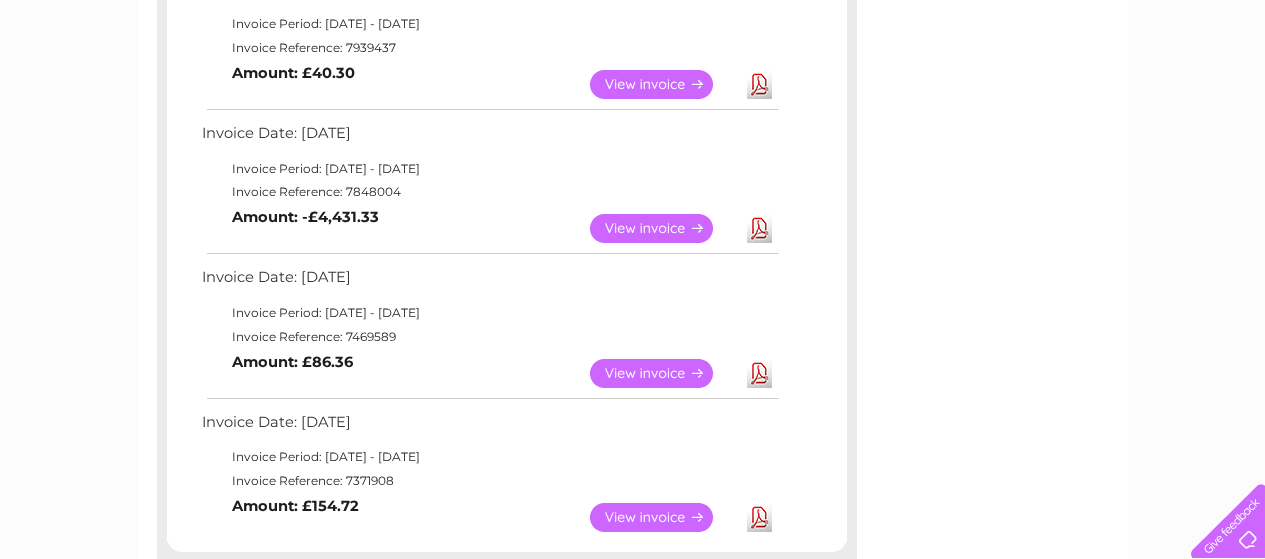 click on "View" at bounding box center (663, 228) 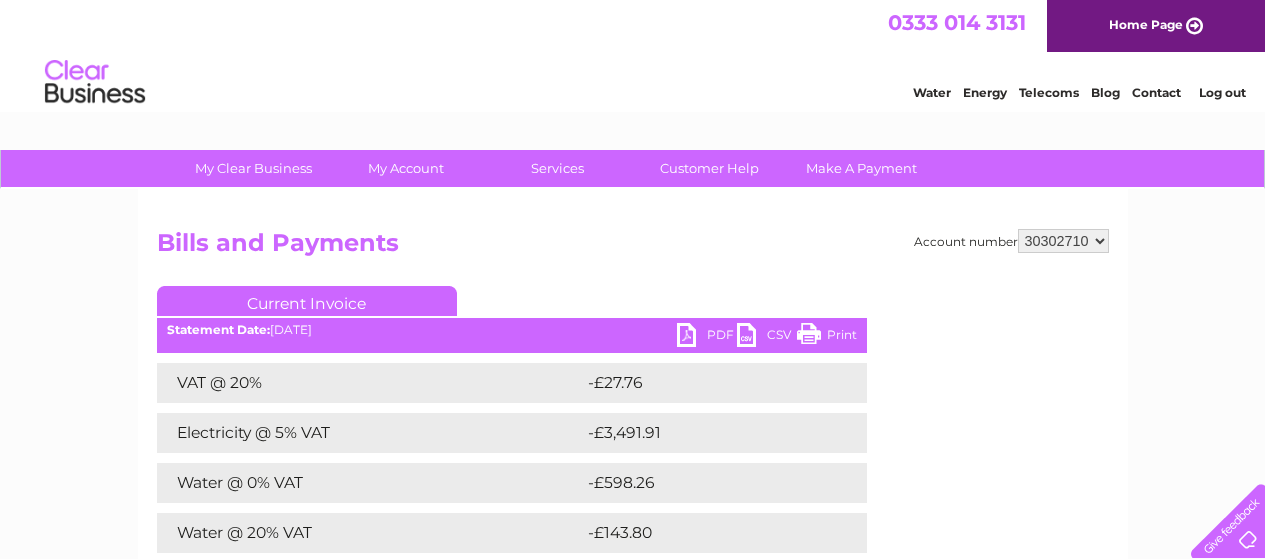 scroll, scrollTop: 0, scrollLeft: 0, axis: both 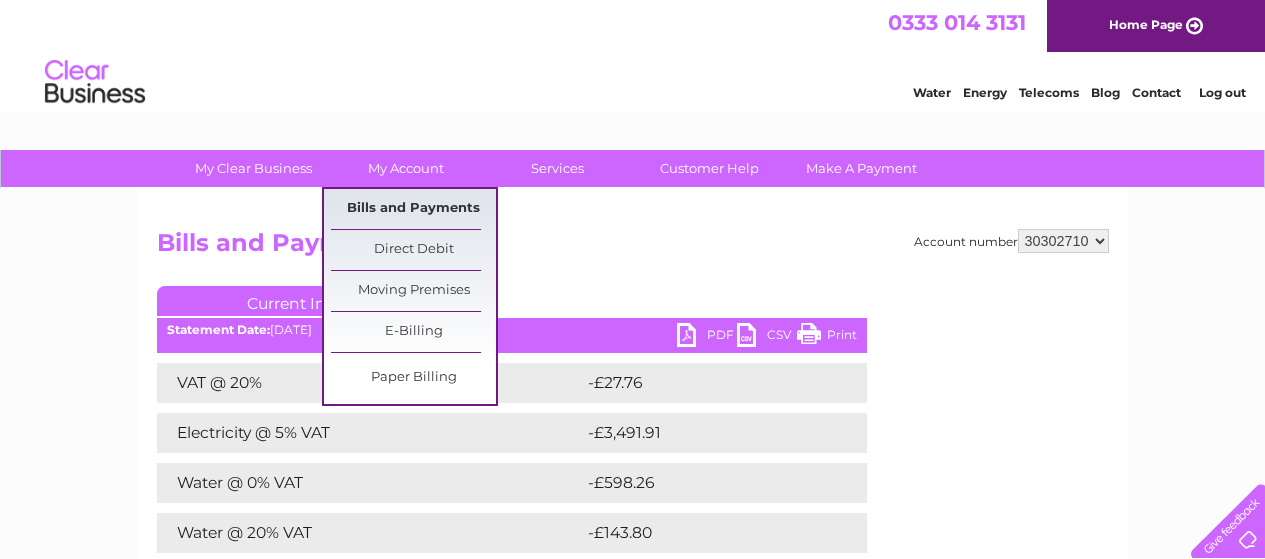 click on "Bills and Payments" at bounding box center [413, 209] 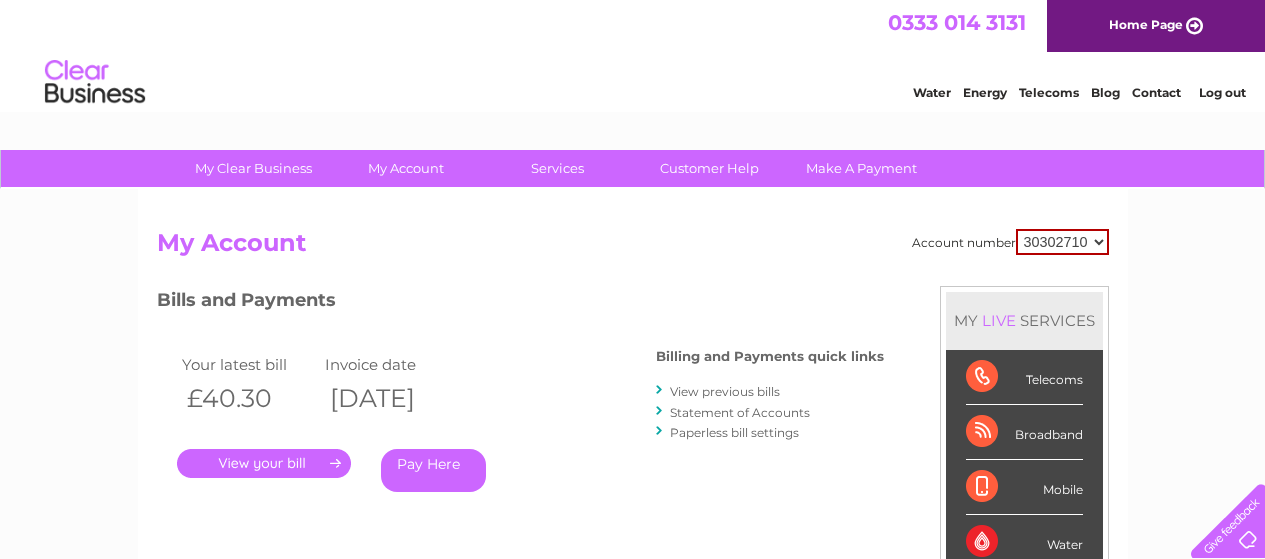 scroll, scrollTop: 0, scrollLeft: 0, axis: both 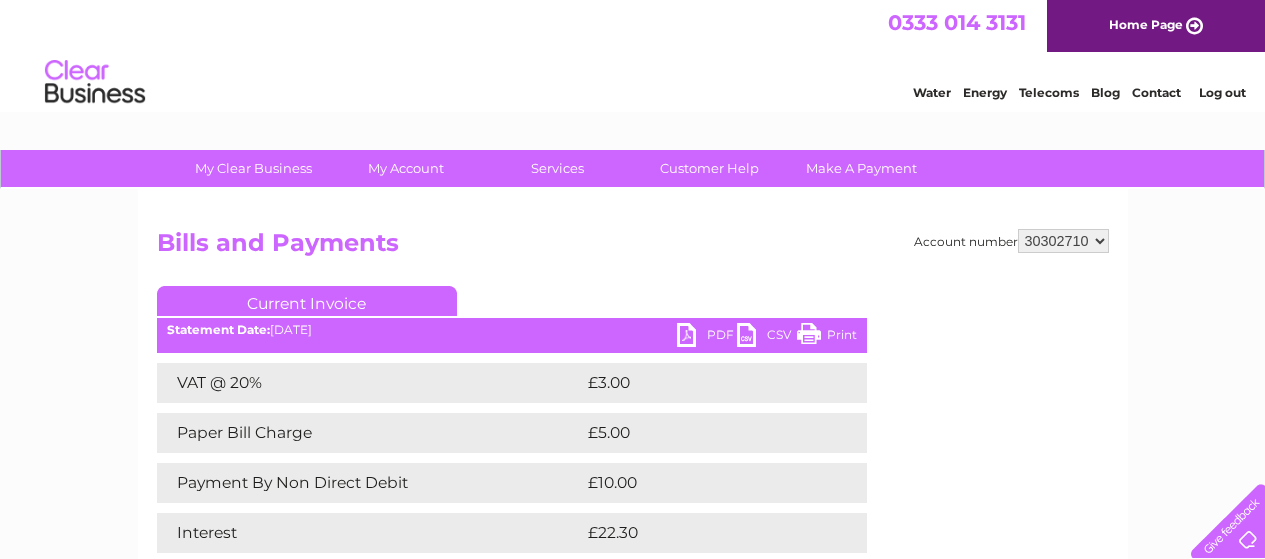 click on "PDF" at bounding box center [707, 337] 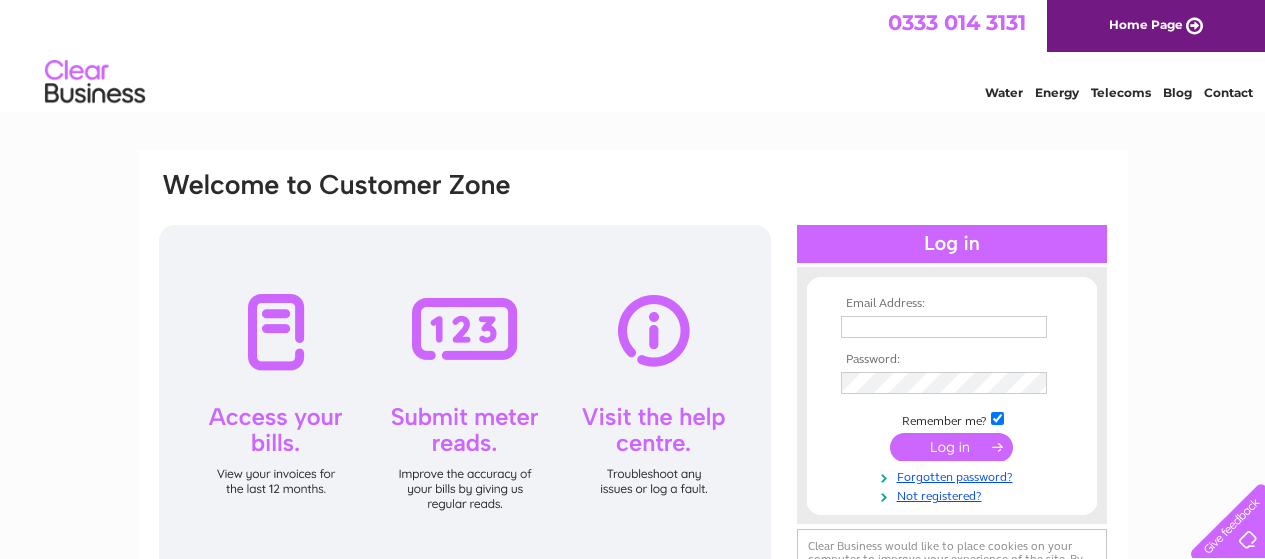 scroll, scrollTop: 0, scrollLeft: 0, axis: both 